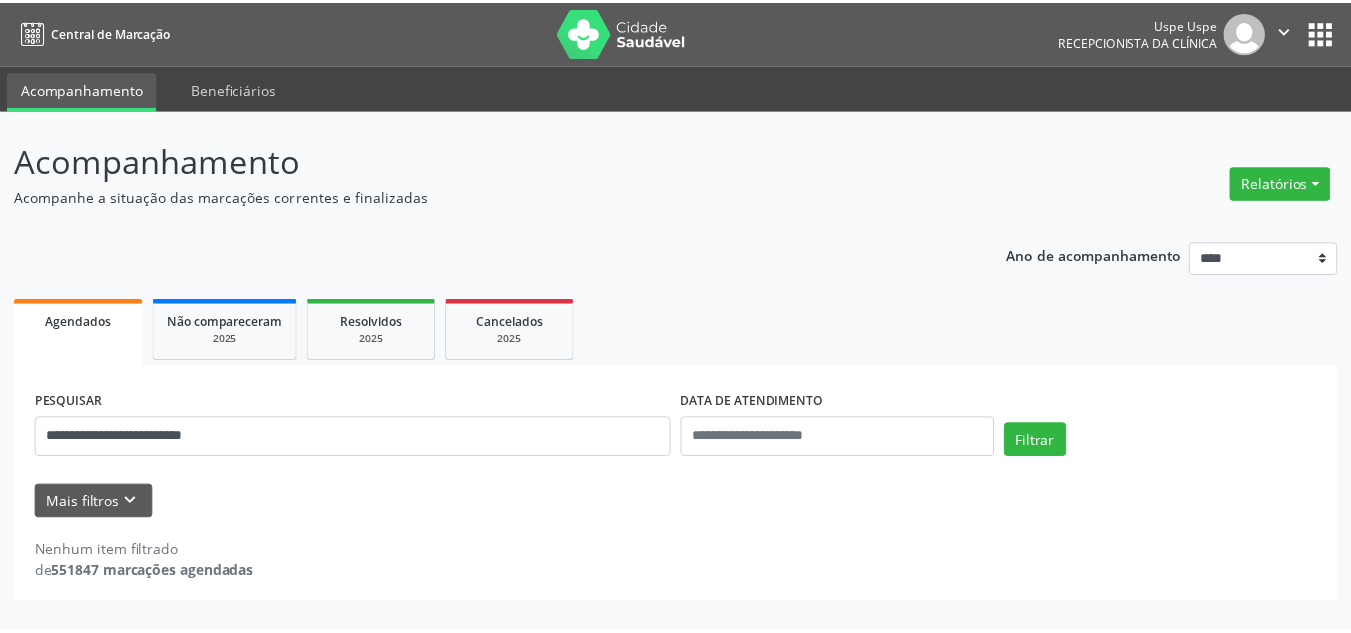 scroll, scrollTop: 0, scrollLeft: 0, axis: both 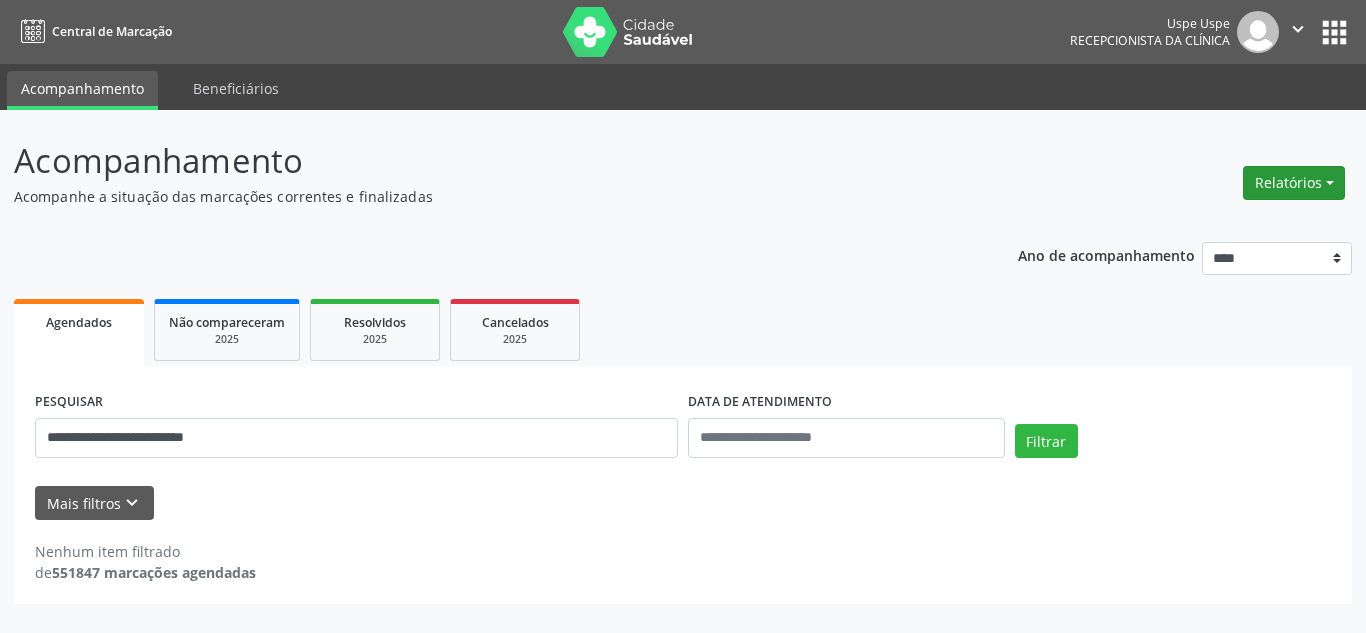 click on "Relatórios" at bounding box center [1294, 183] 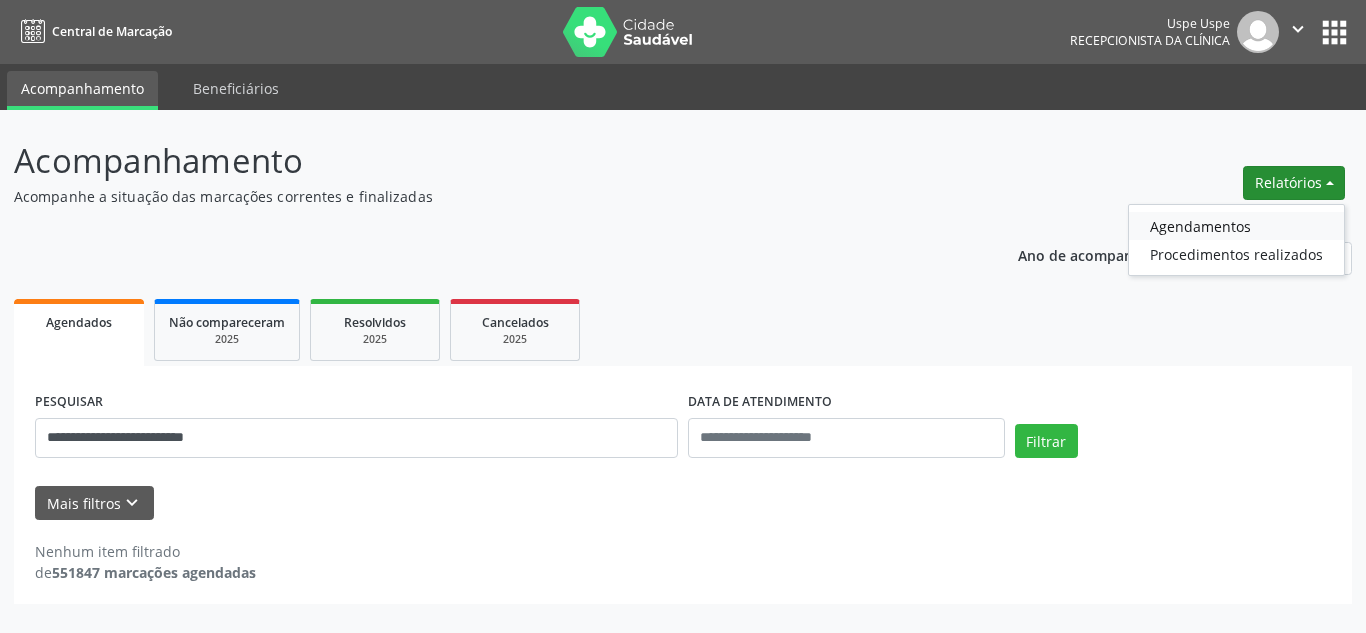 click on "Agendamentos" at bounding box center (1236, 226) 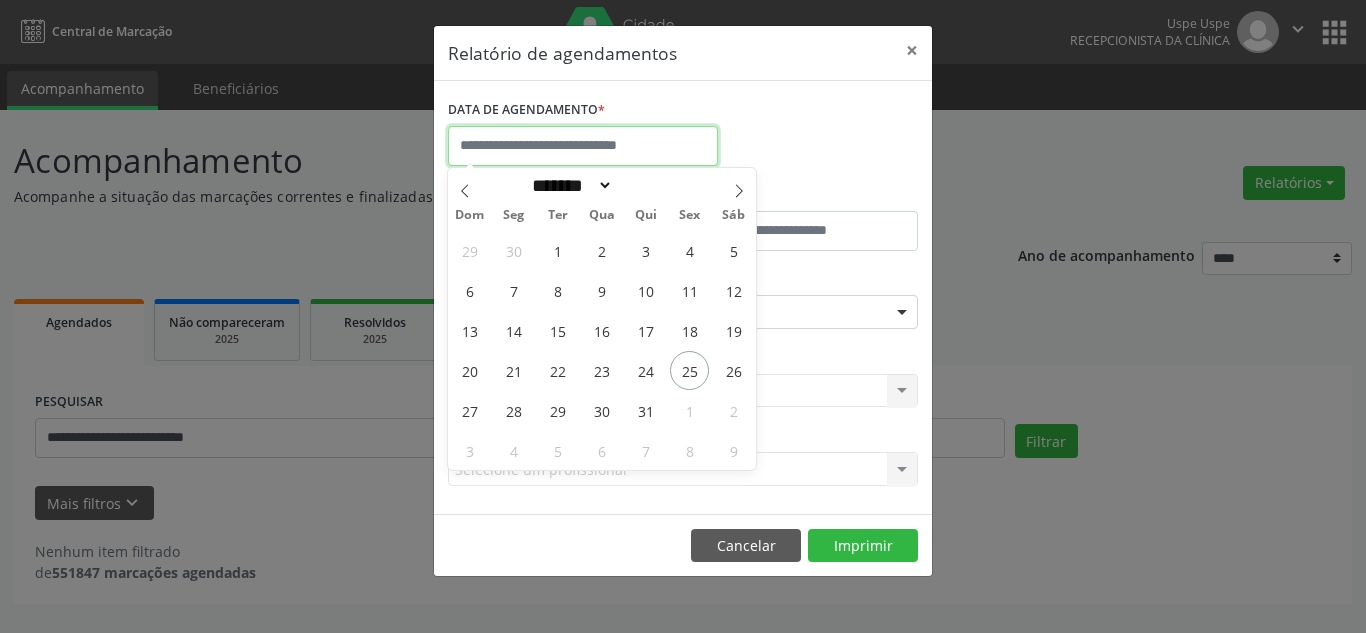 click at bounding box center [583, 146] 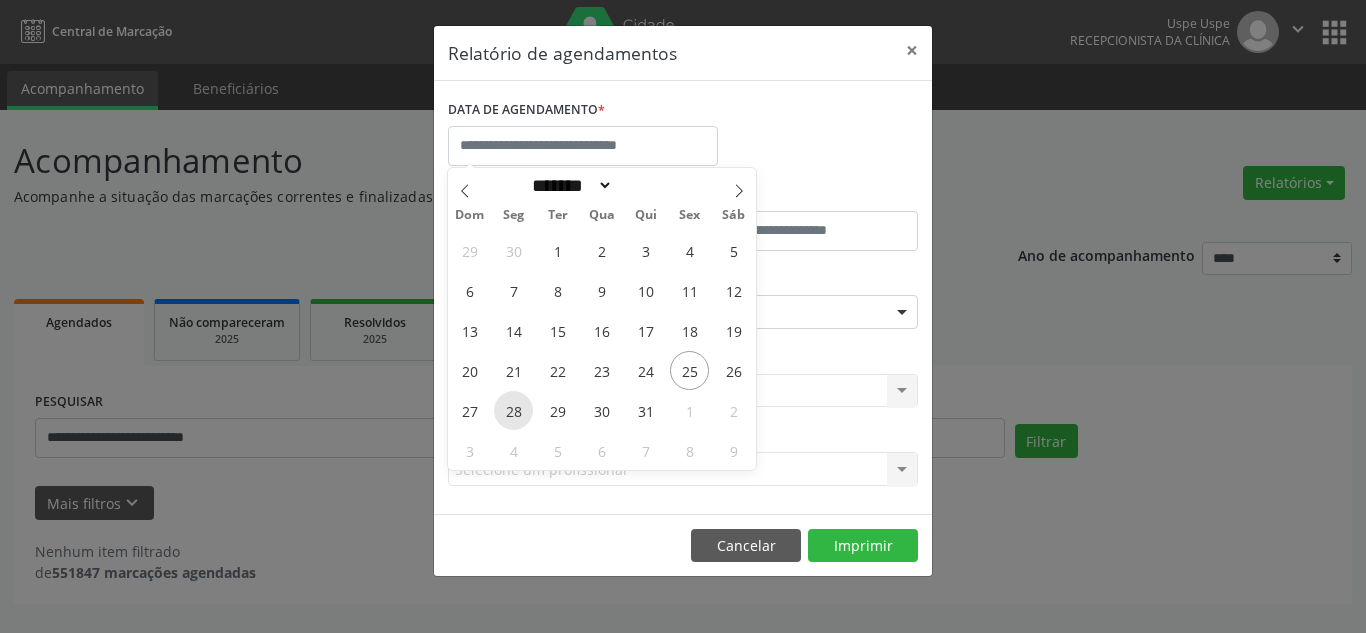 click on "28" at bounding box center [513, 410] 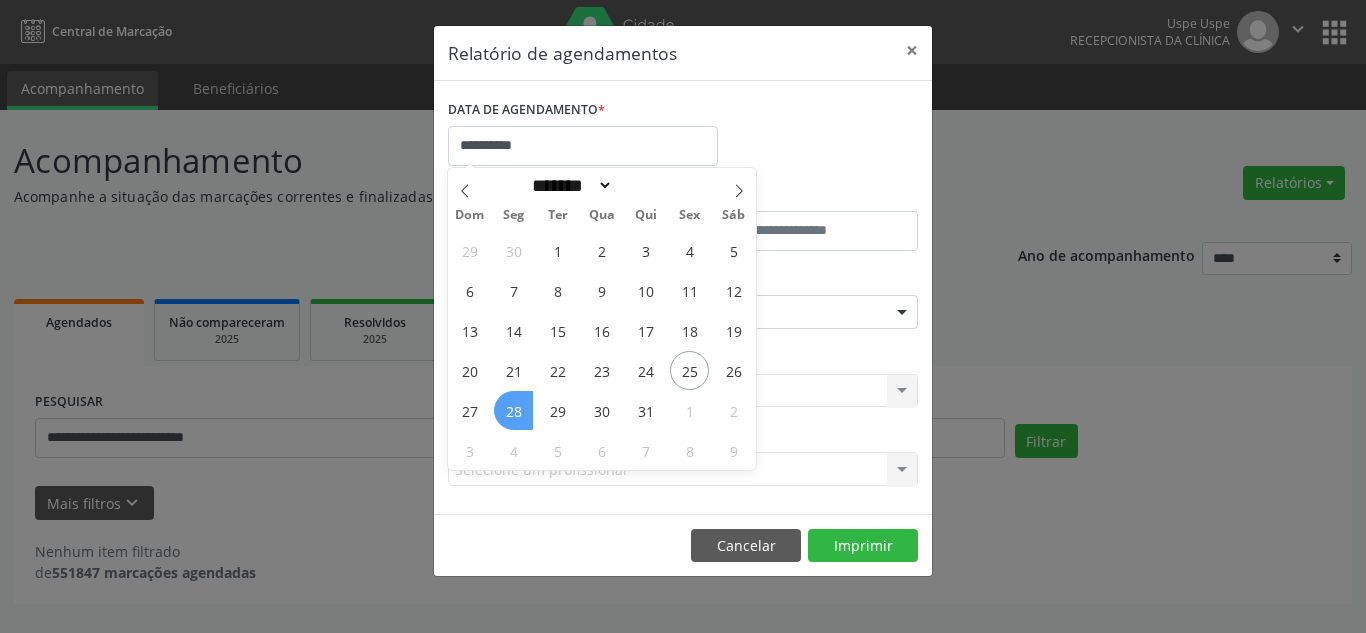 click on "28" at bounding box center [513, 410] 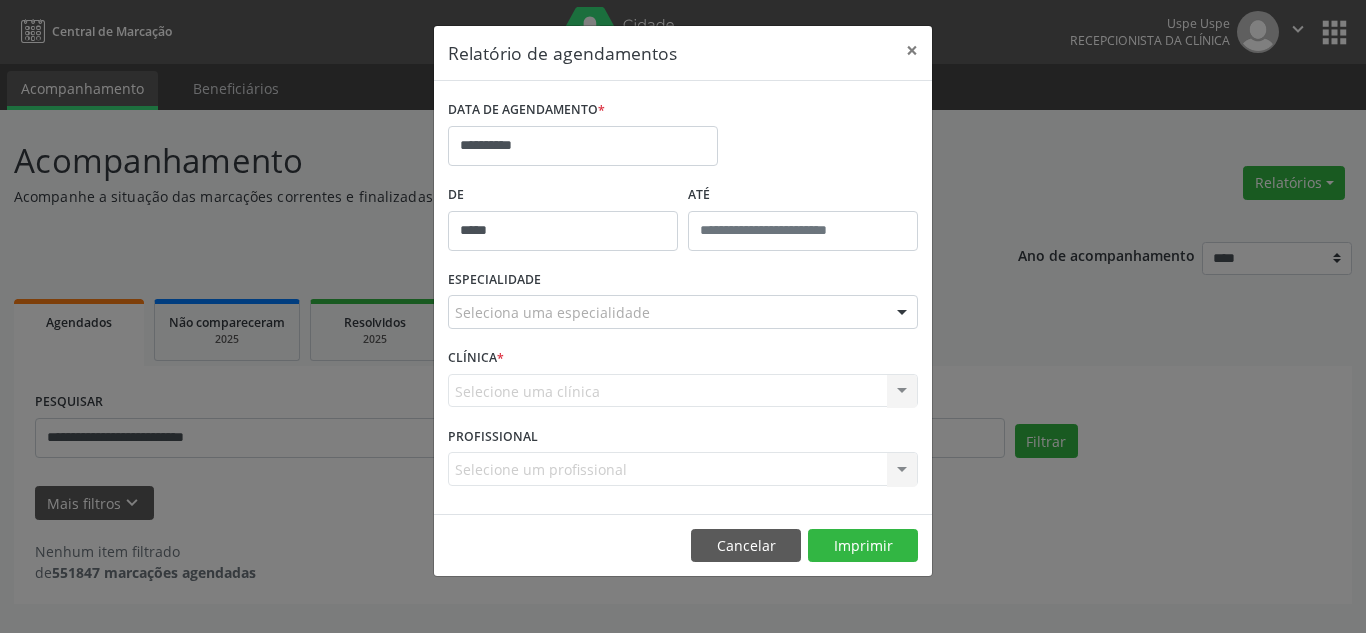 click on "*****" at bounding box center [563, 231] 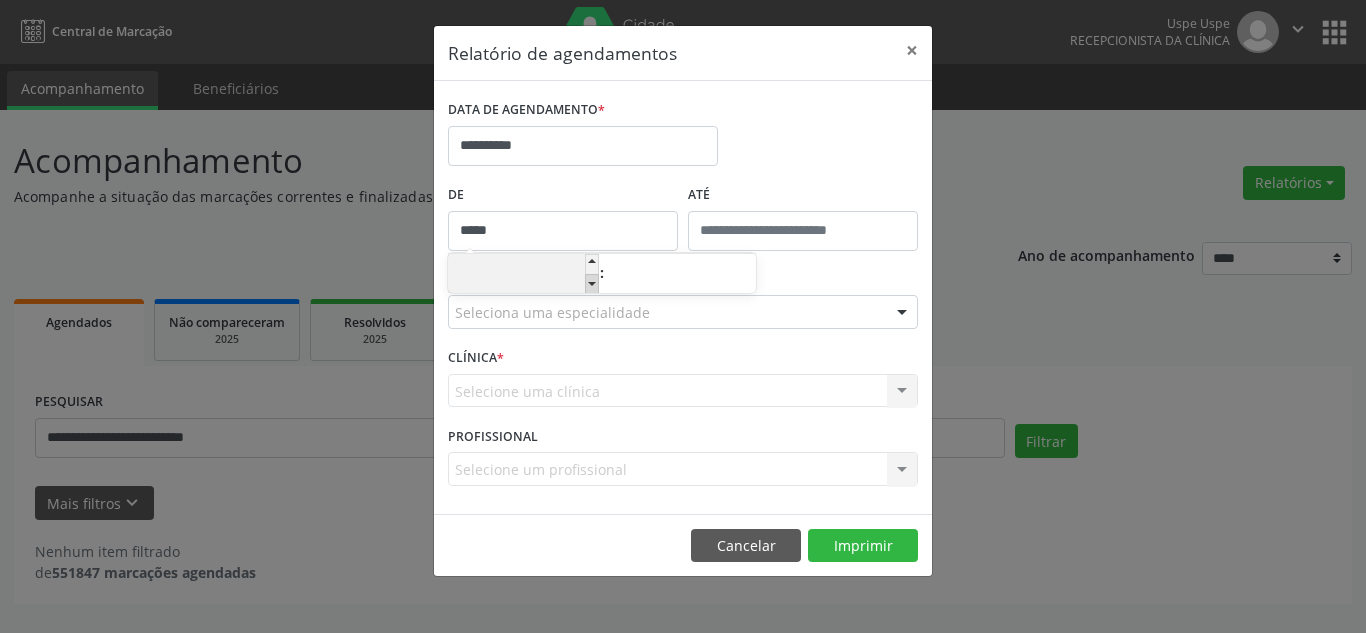 click at bounding box center (592, 284) 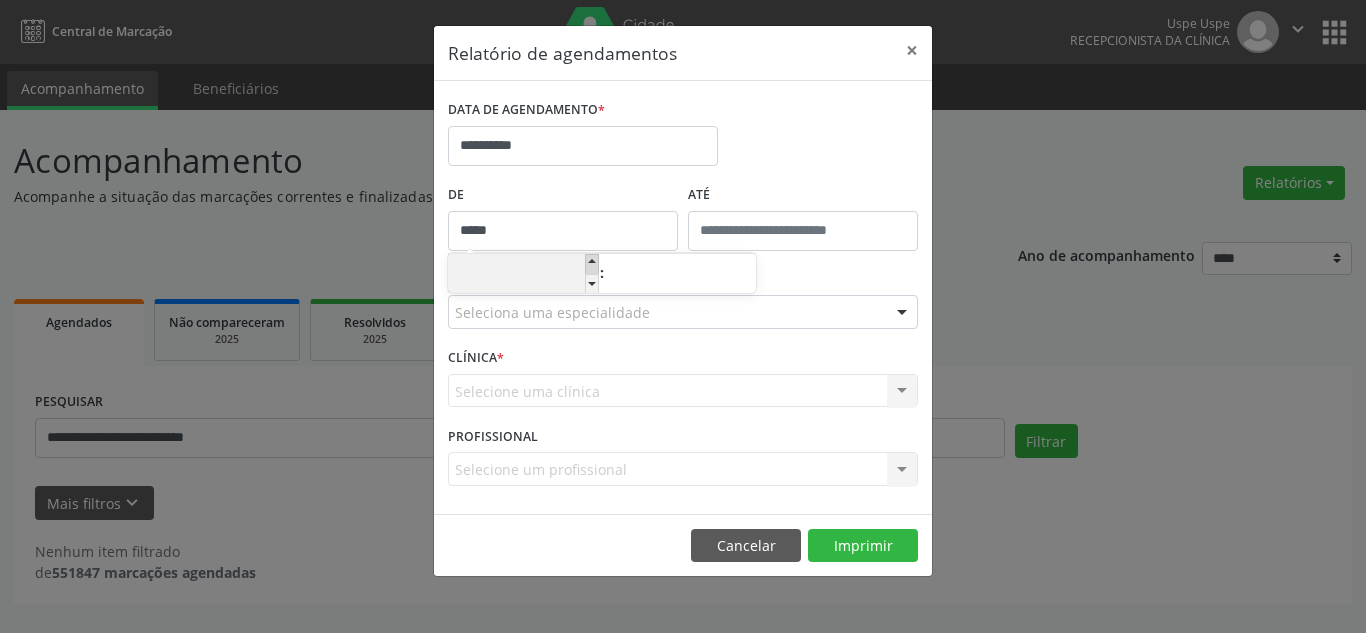 click at bounding box center (592, 264) 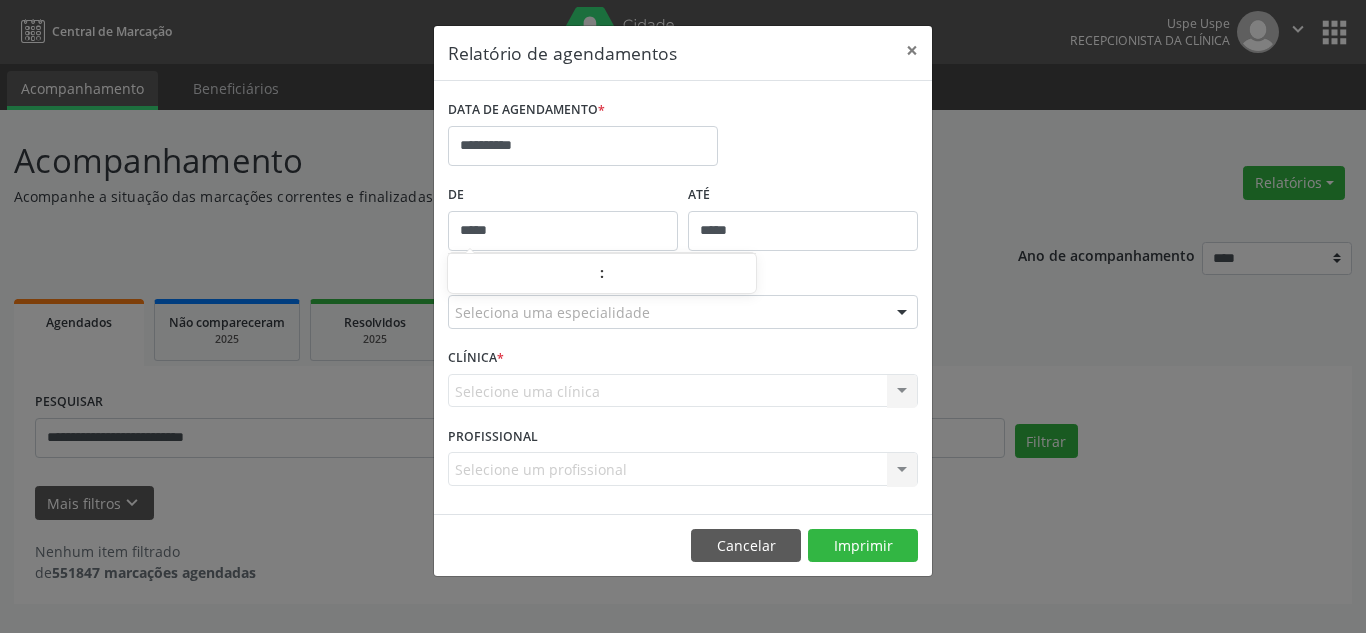 click on "*****" at bounding box center [803, 231] 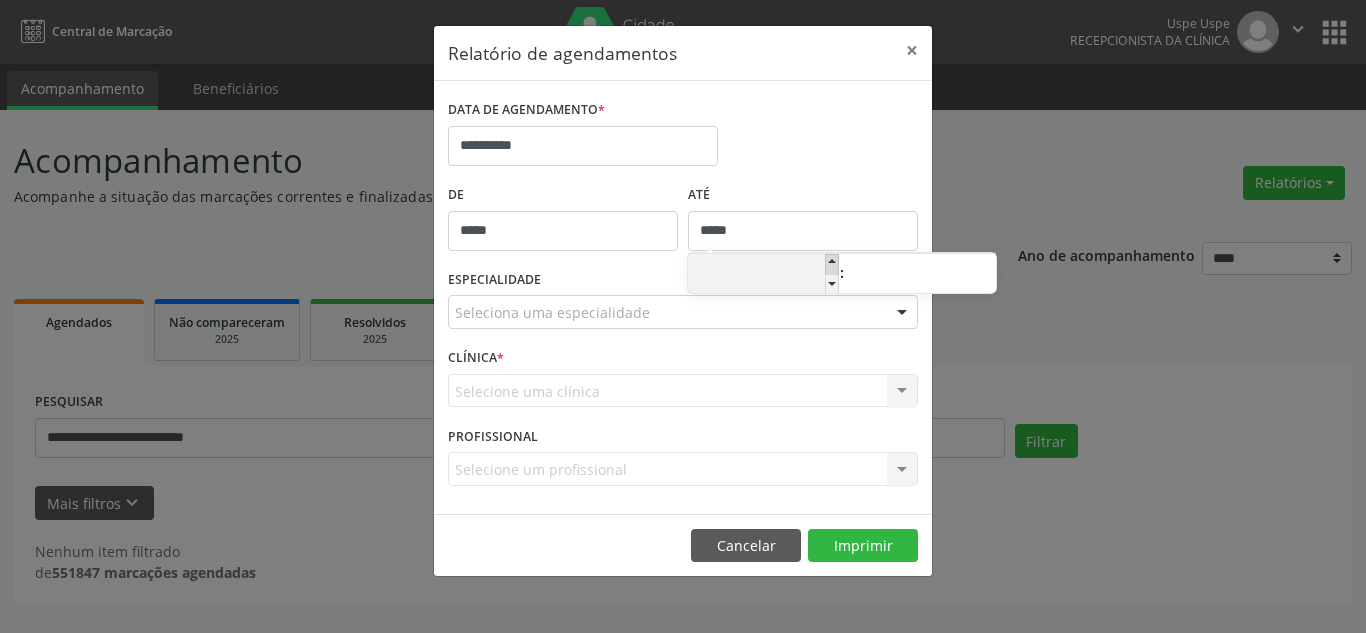 click at bounding box center (832, 264) 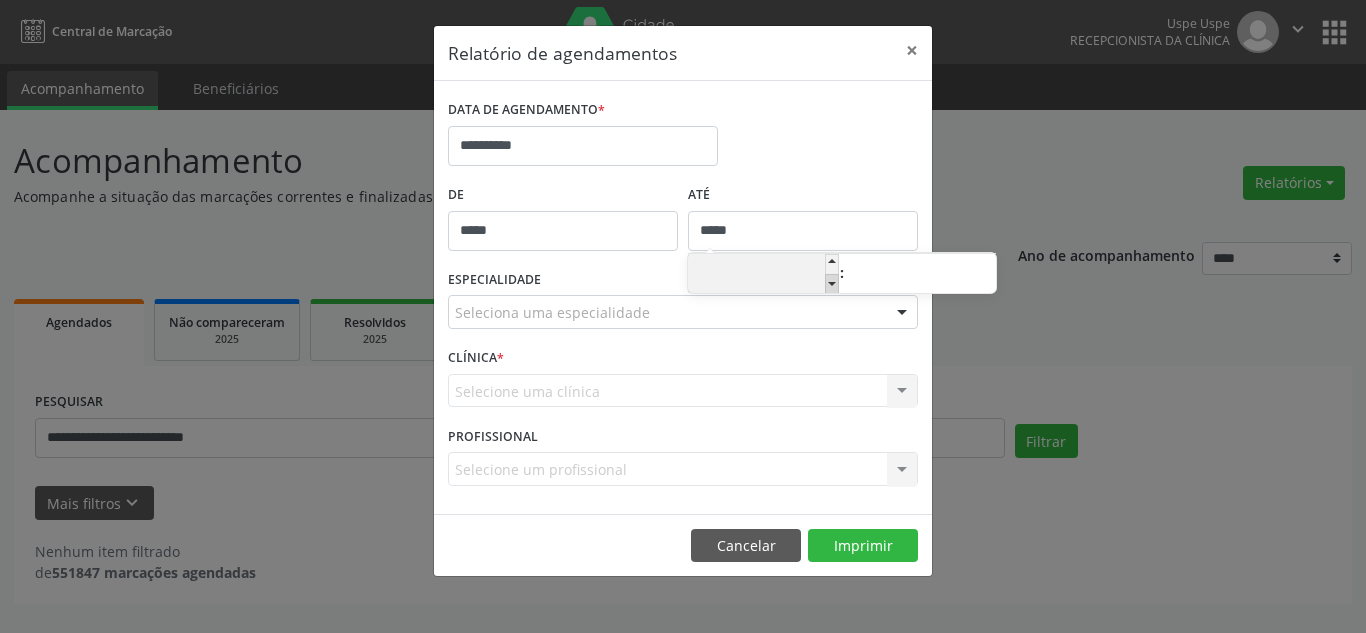 click at bounding box center [832, 284] 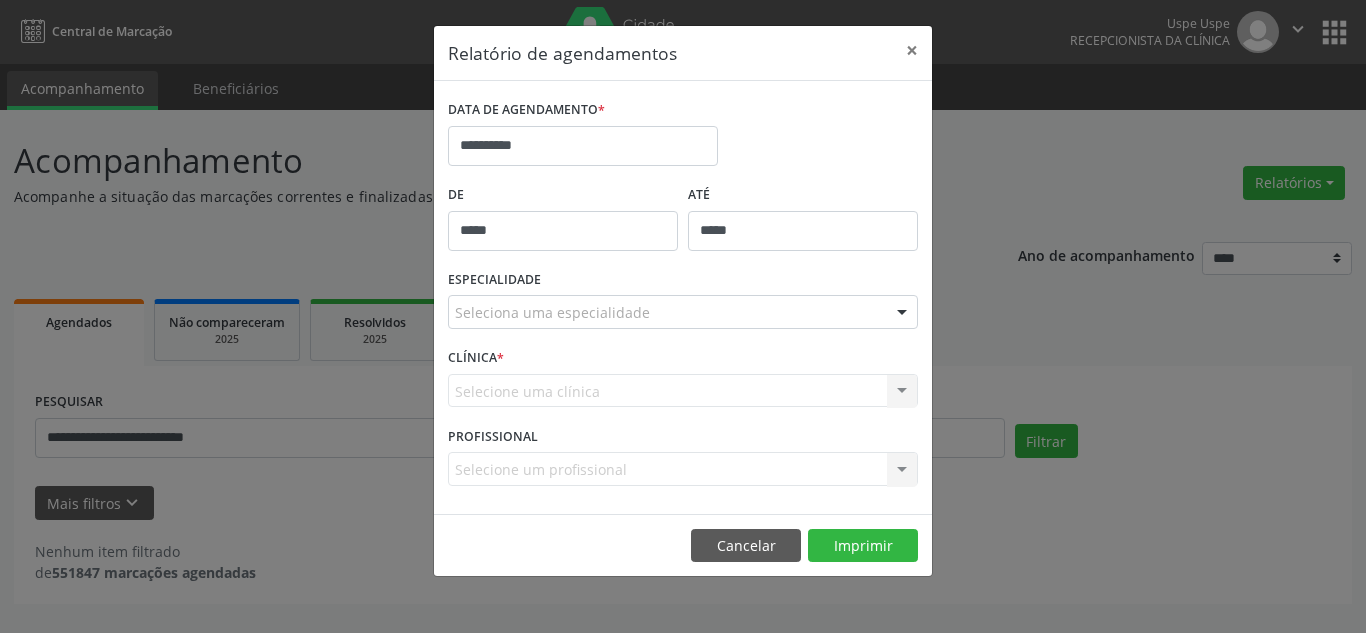 click on "ATÉ" at bounding box center [803, 195] 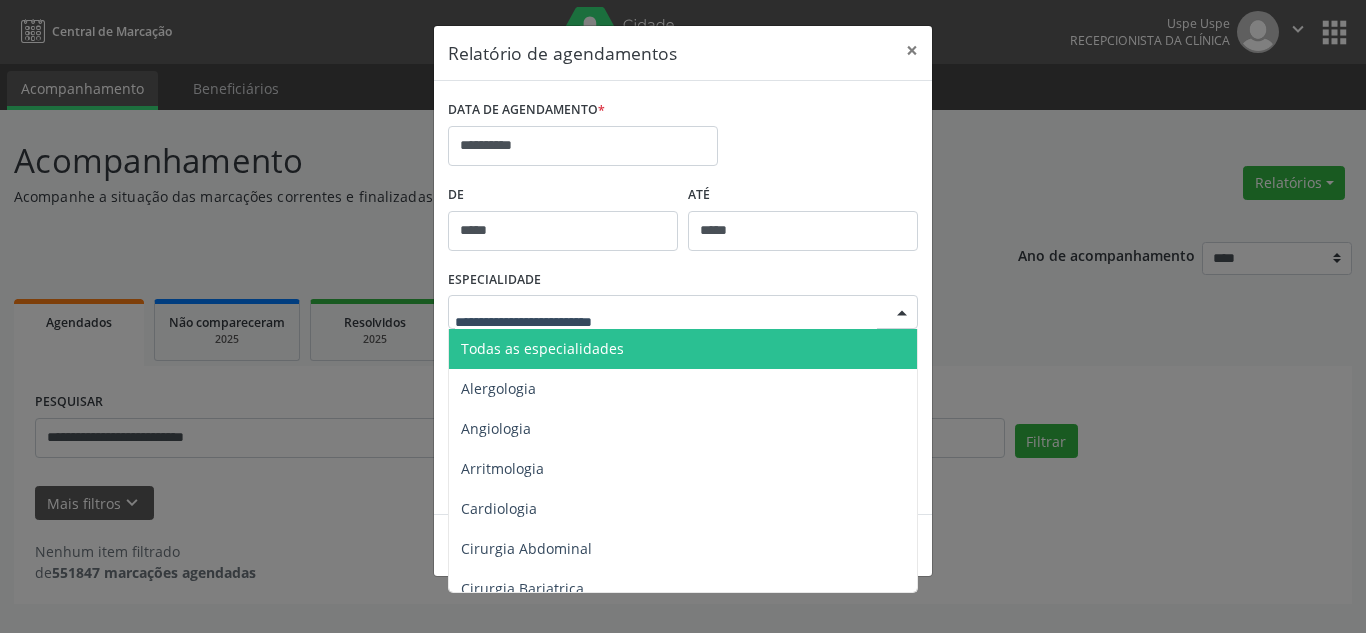 click at bounding box center (683, 312) 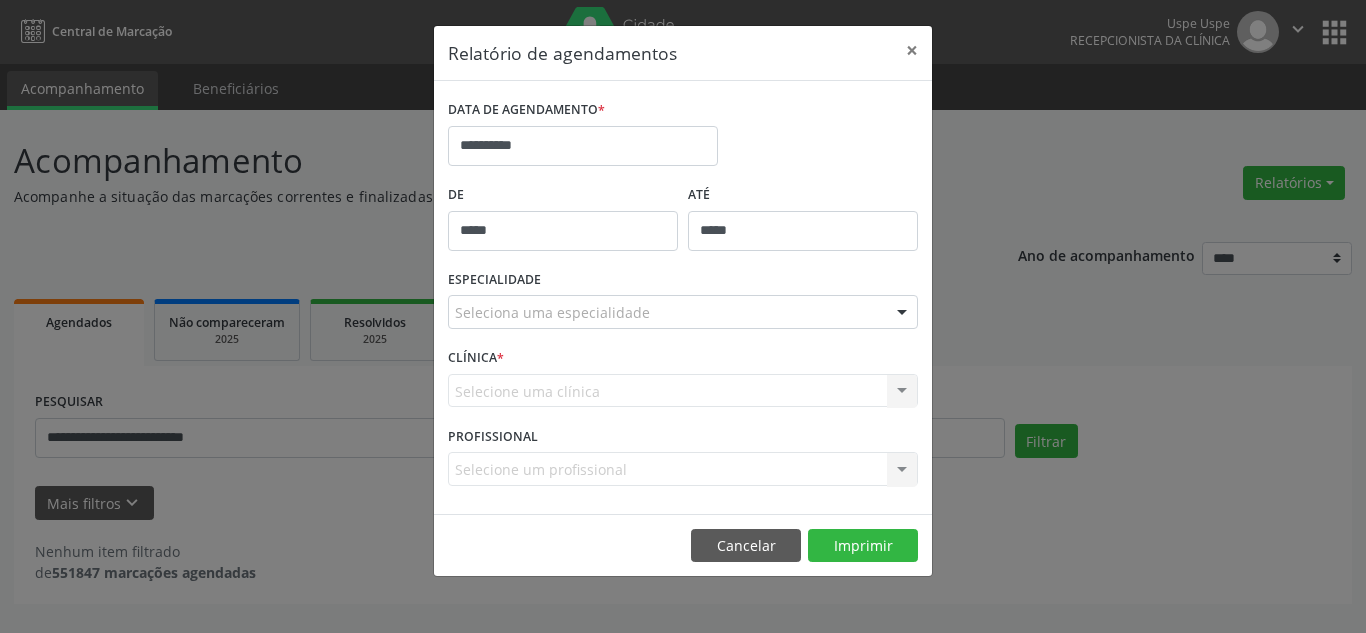 click on "Selecione uma clínica
Nenhum resultado encontrado para: "   "
Não há nenhuma opção para ser exibida." at bounding box center [683, 391] 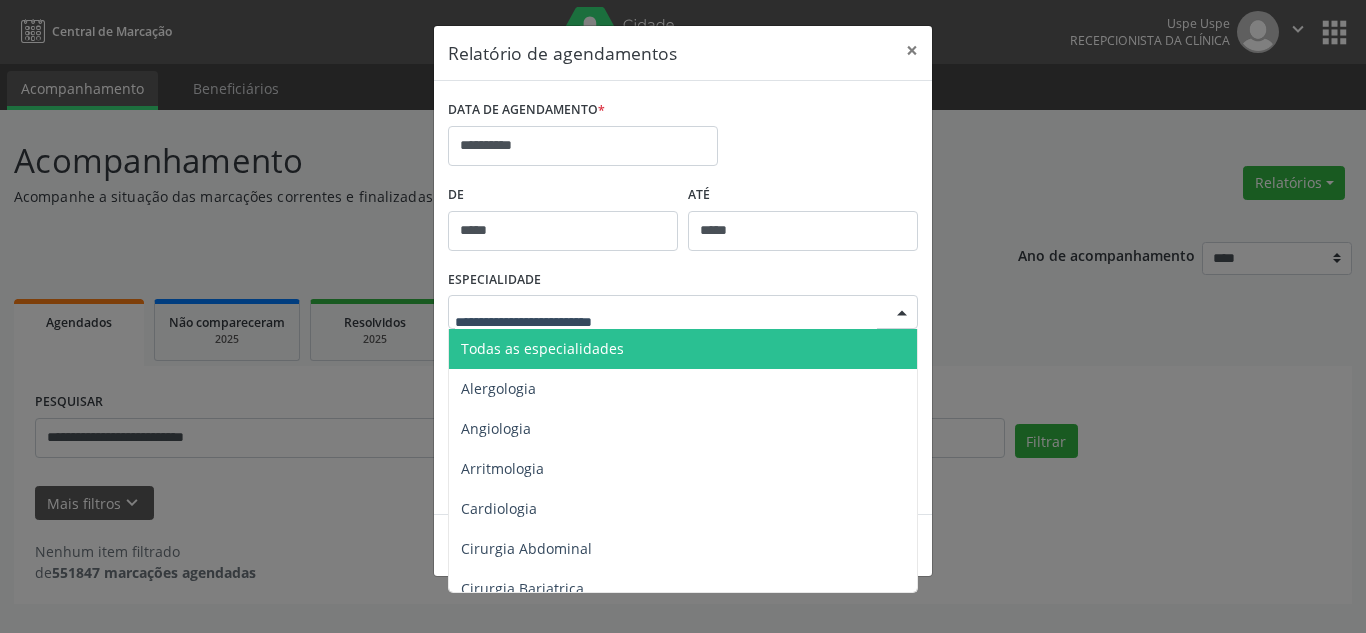 click at bounding box center [683, 312] 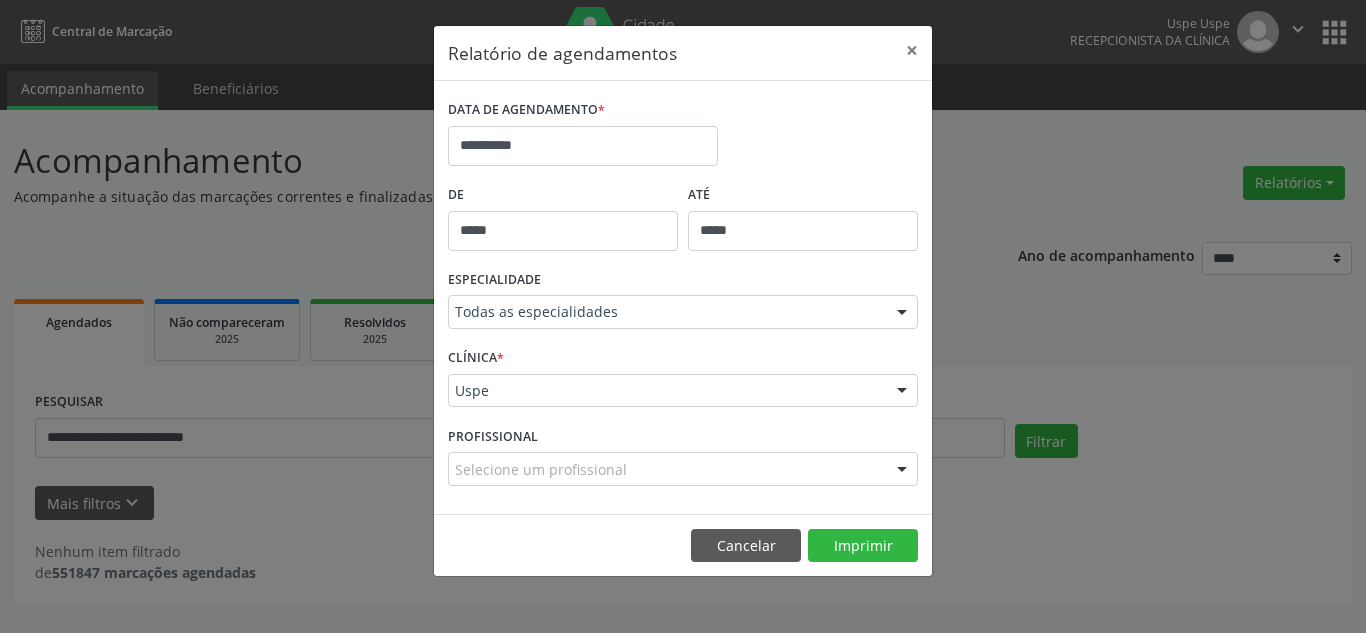 click on "Uspe" at bounding box center [683, 391] 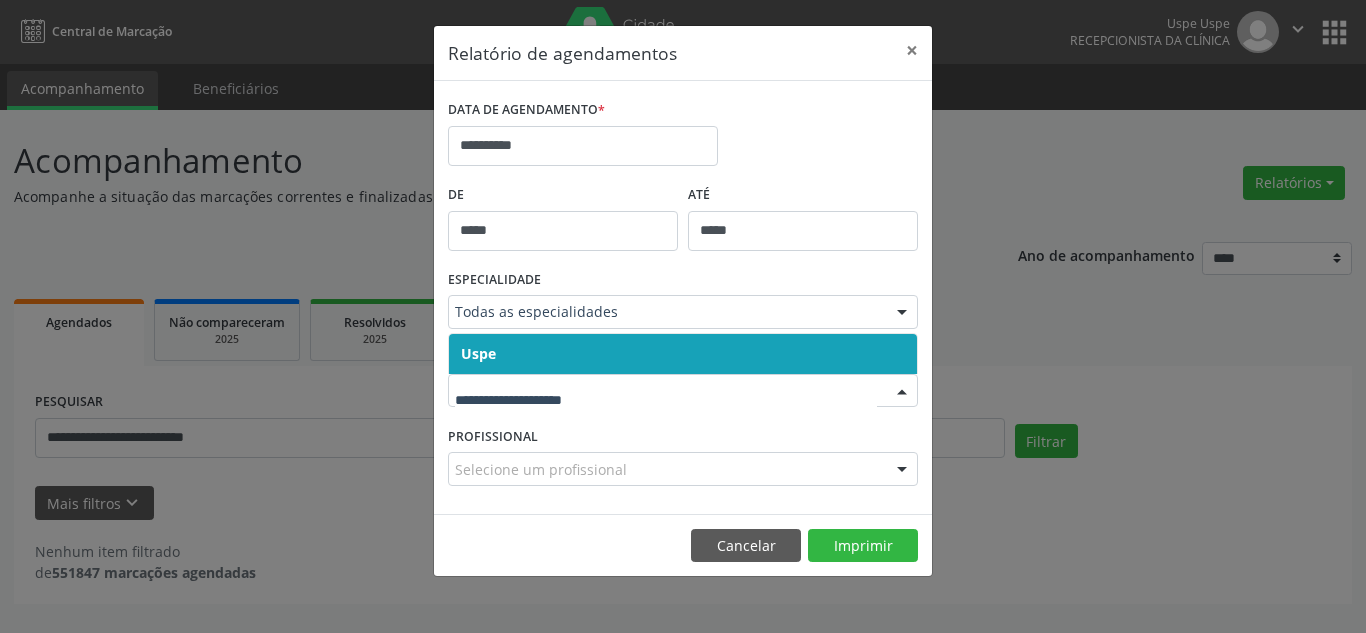 click on "Uspe" at bounding box center [683, 354] 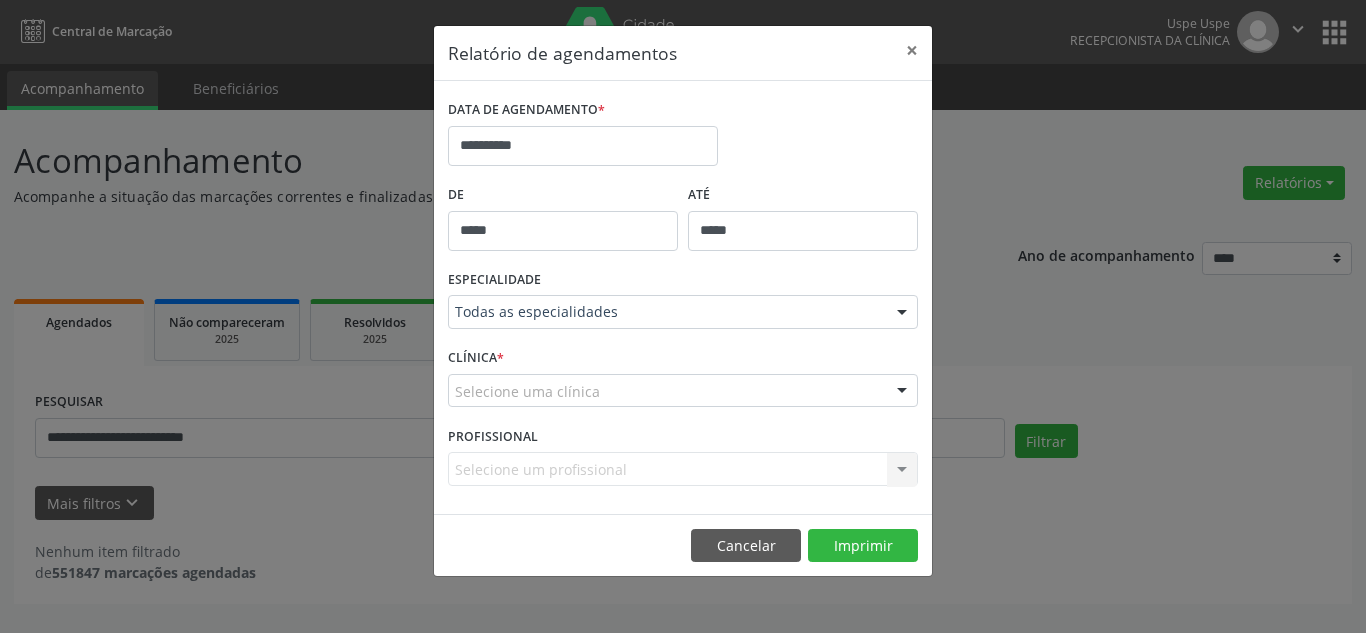 click on "Selecione uma clínica" at bounding box center [683, 391] 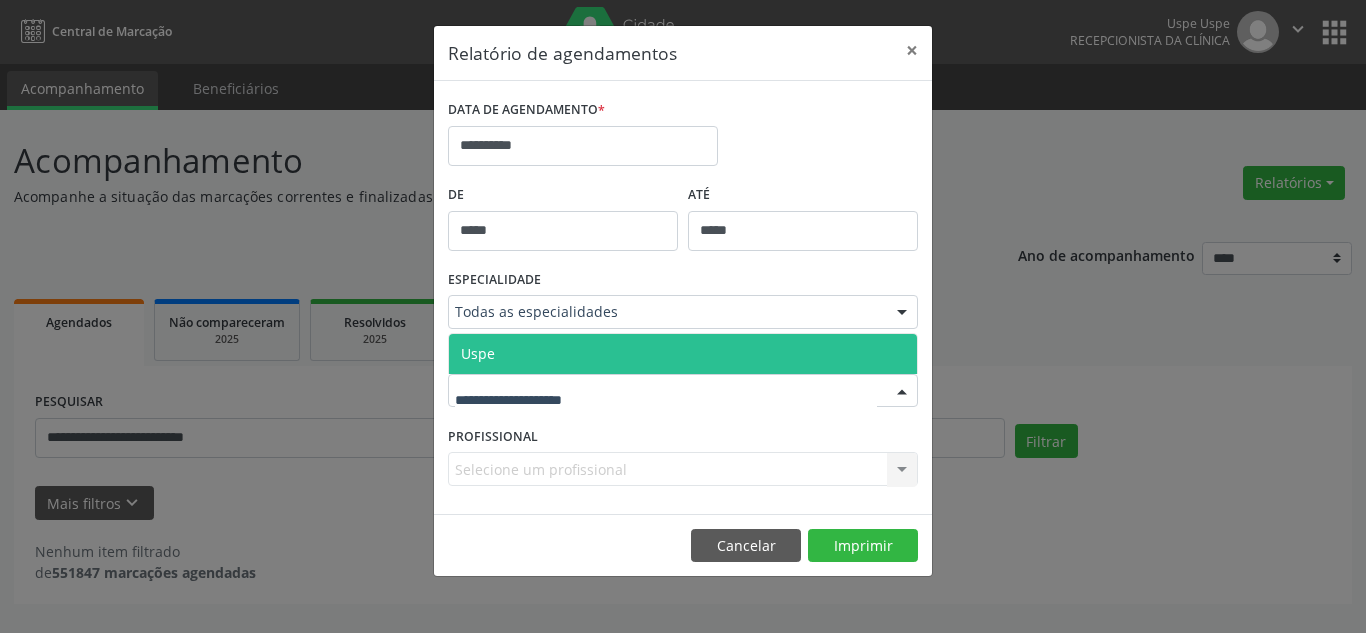 click on "Uspe" at bounding box center [683, 354] 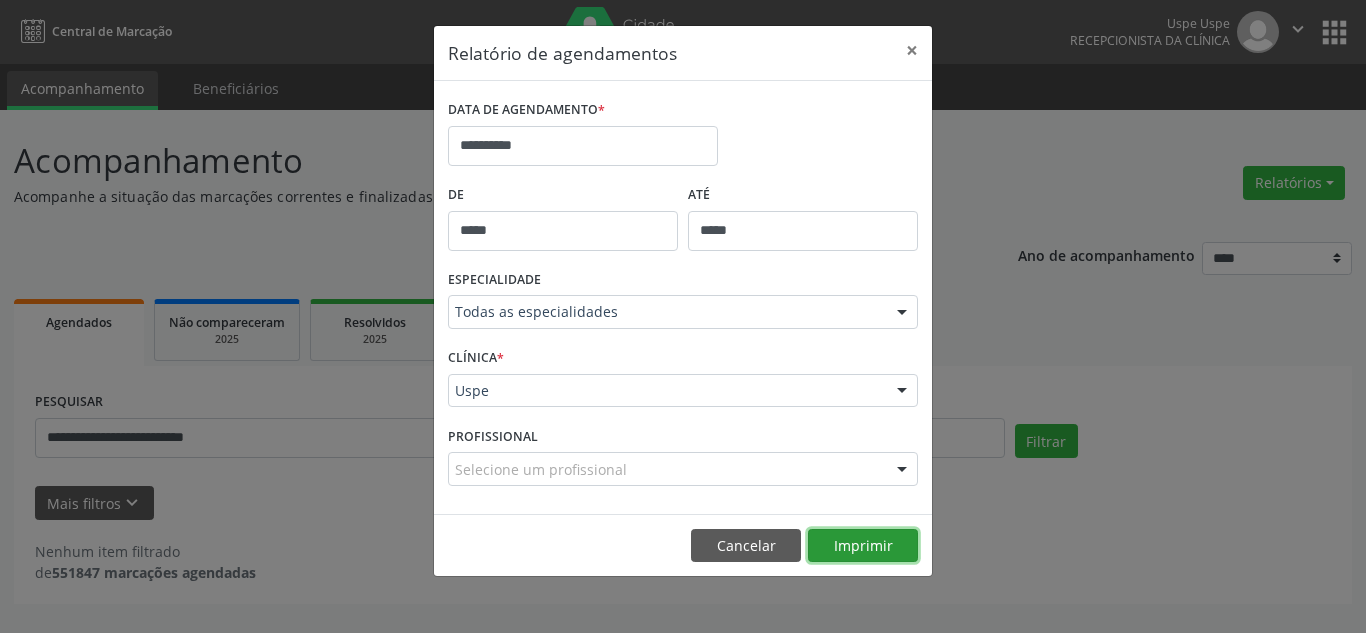 click on "Imprimir" at bounding box center [863, 546] 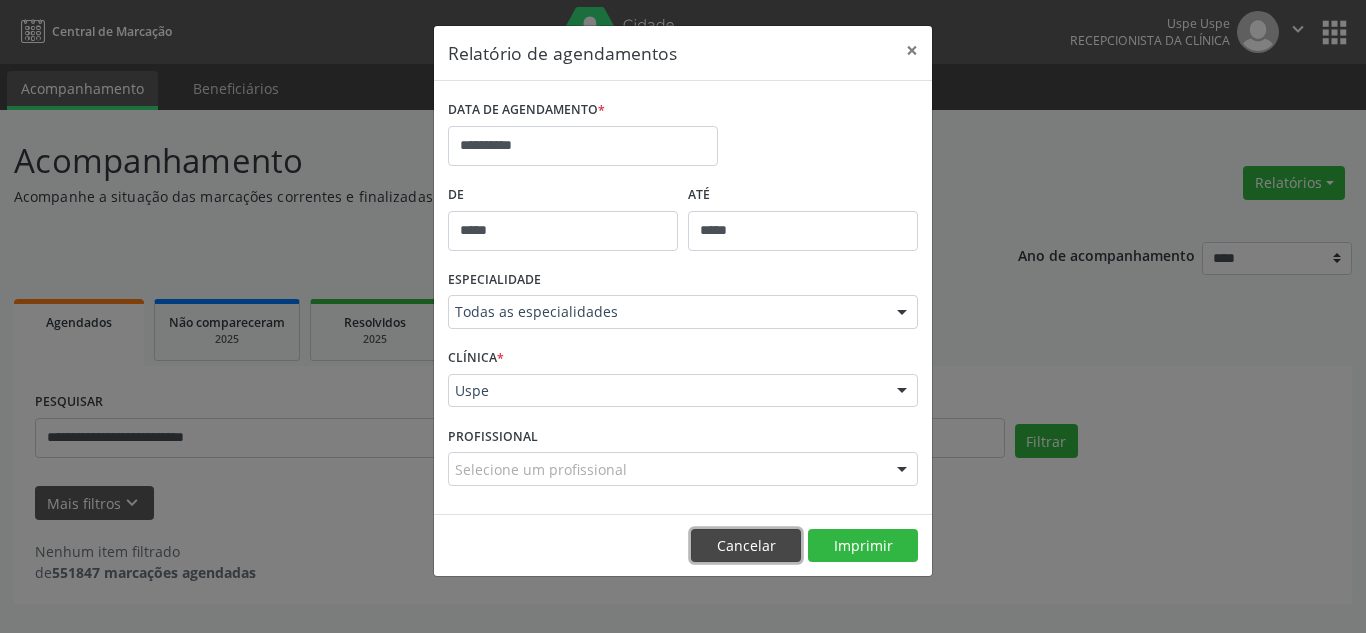 click on "Cancelar" at bounding box center (746, 546) 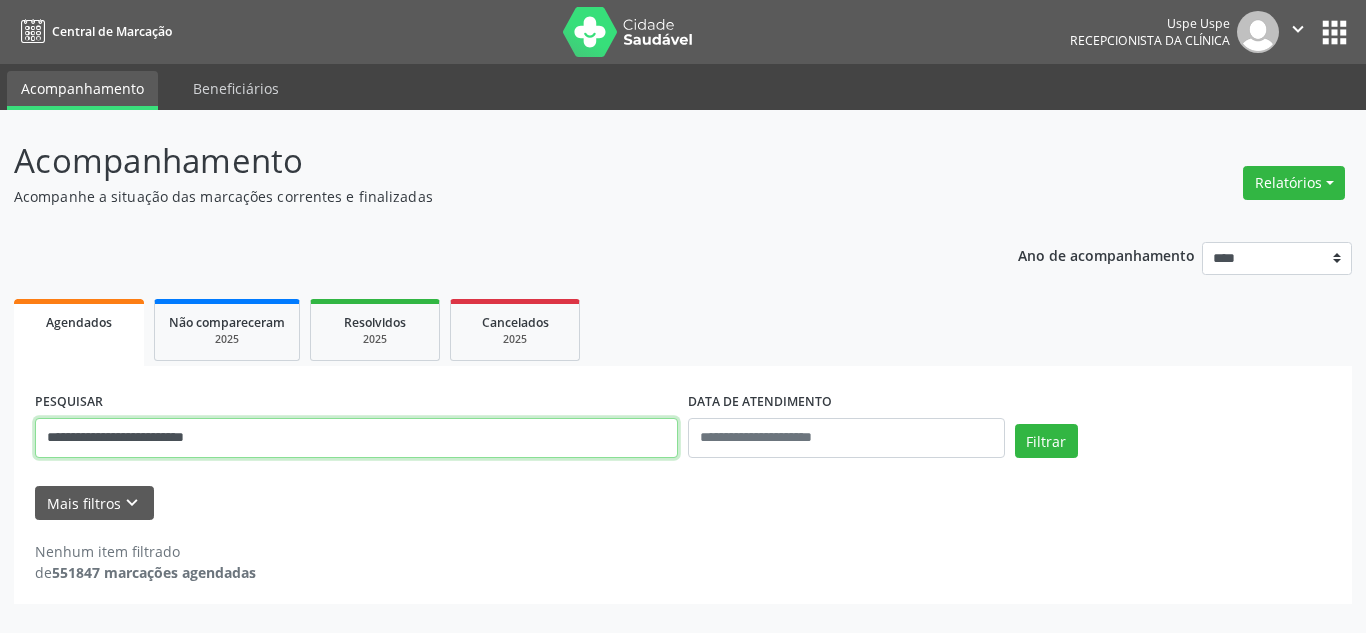click on "**********" at bounding box center (356, 438) 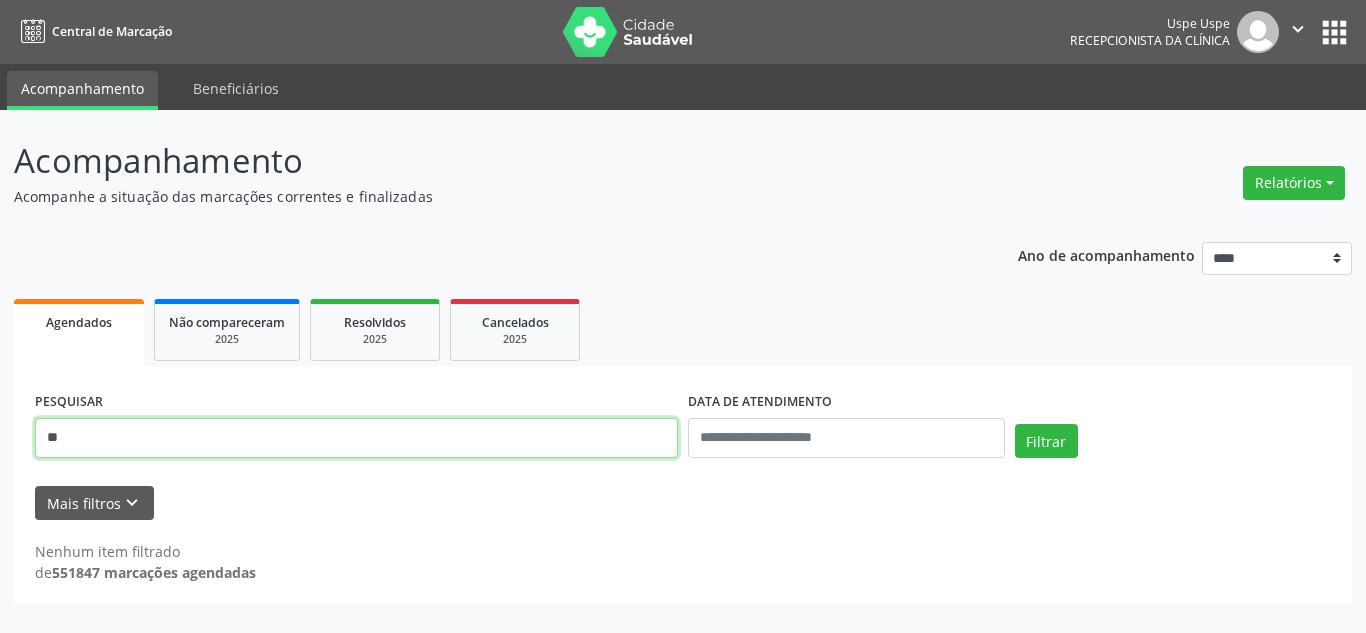type on "*" 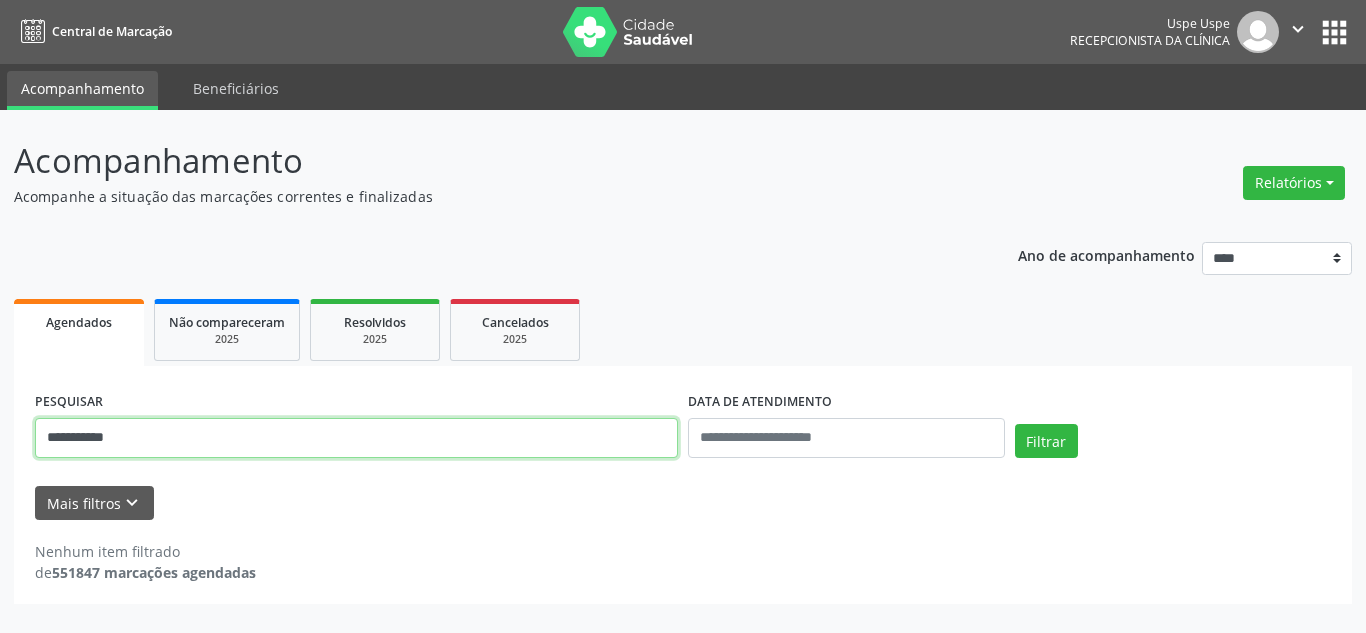 type on "**********" 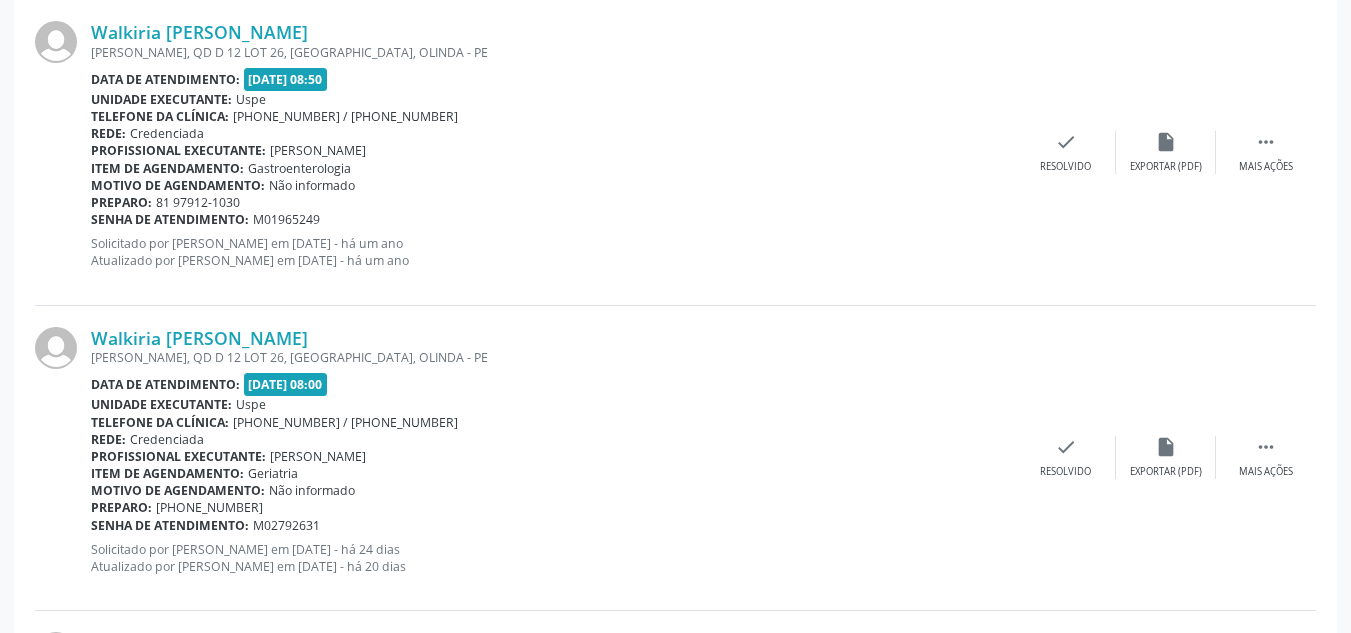 scroll, scrollTop: 917, scrollLeft: 0, axis: vertical 